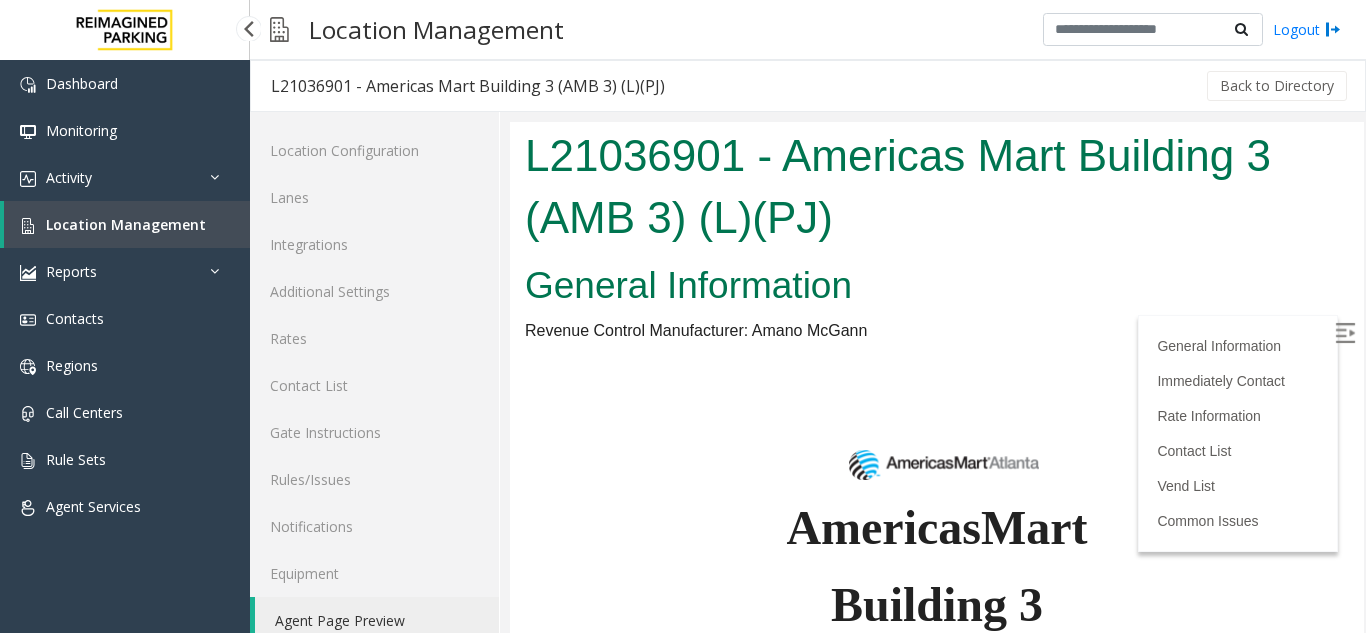 scroll, scrollTop: 300, scrollLeft: 0, axis: vertical 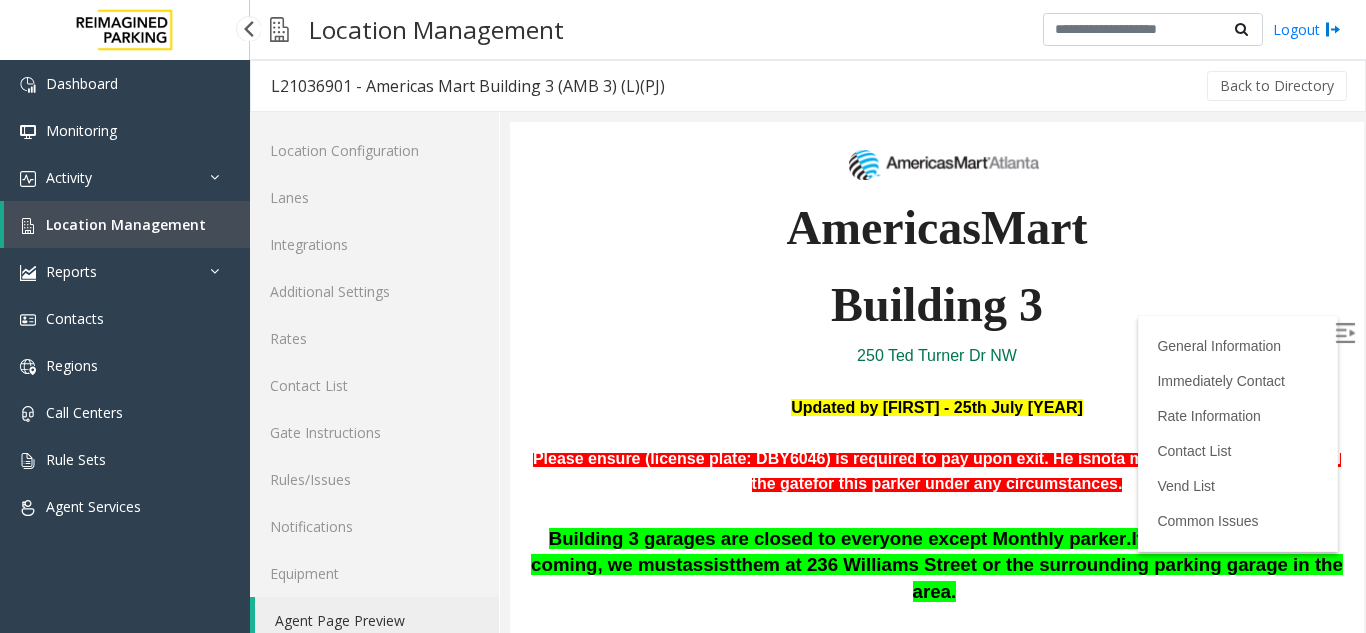 click on "Location Management" at bounding box center [126, 224] 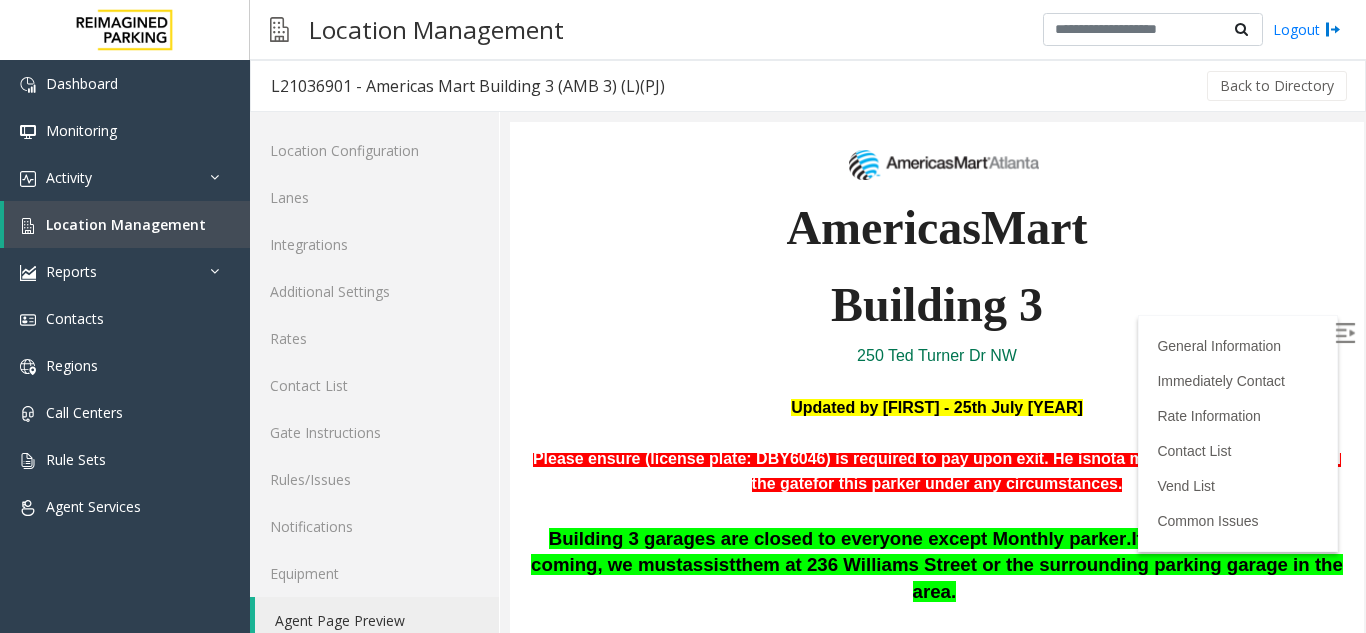 scroll, scrollTop: 0, scrollLeft: 0, axis: both 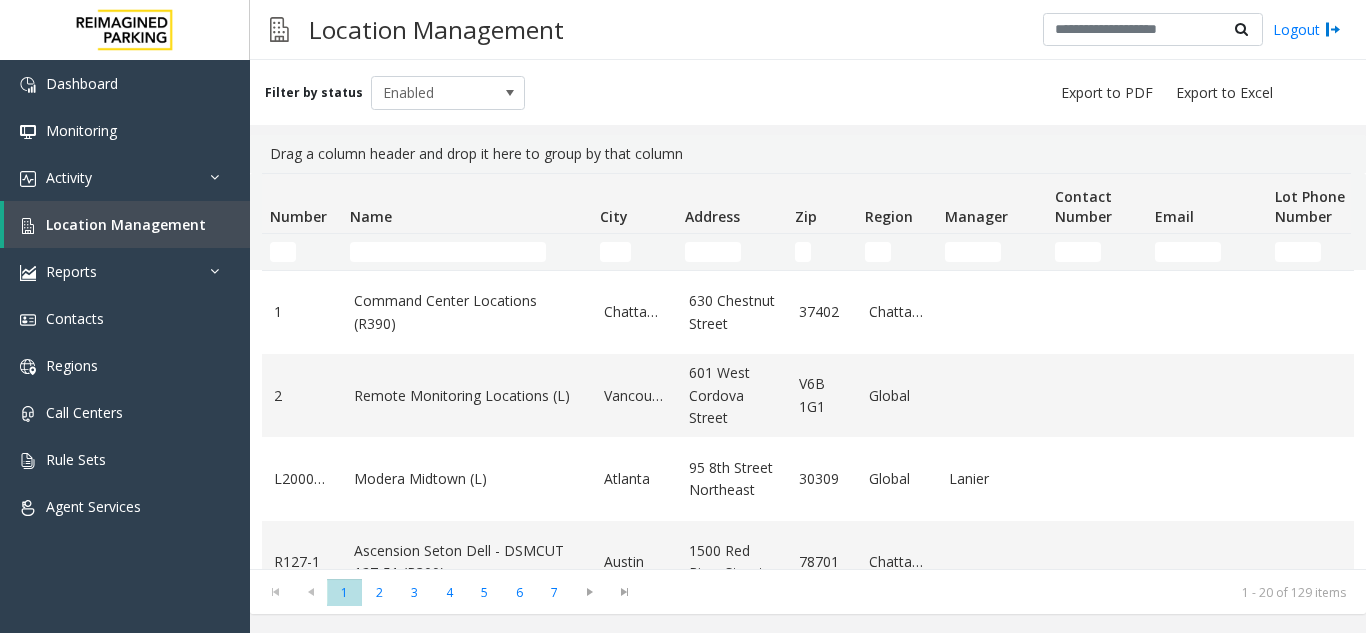 click 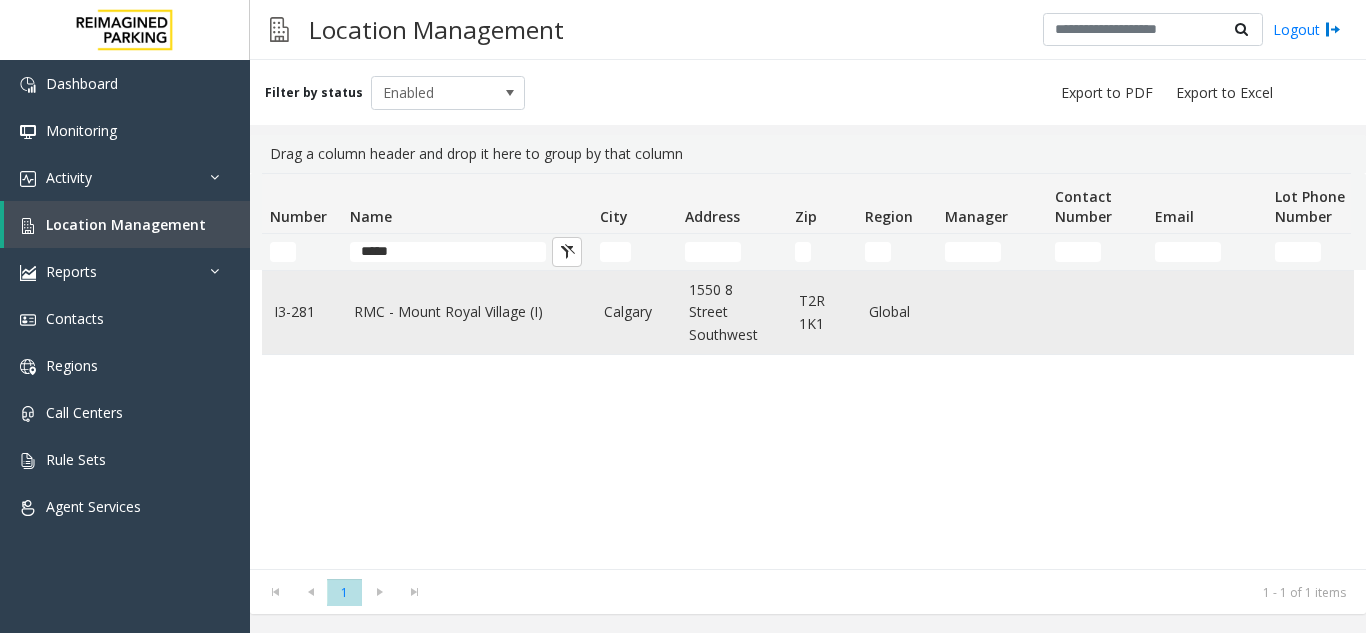 type on "*****" 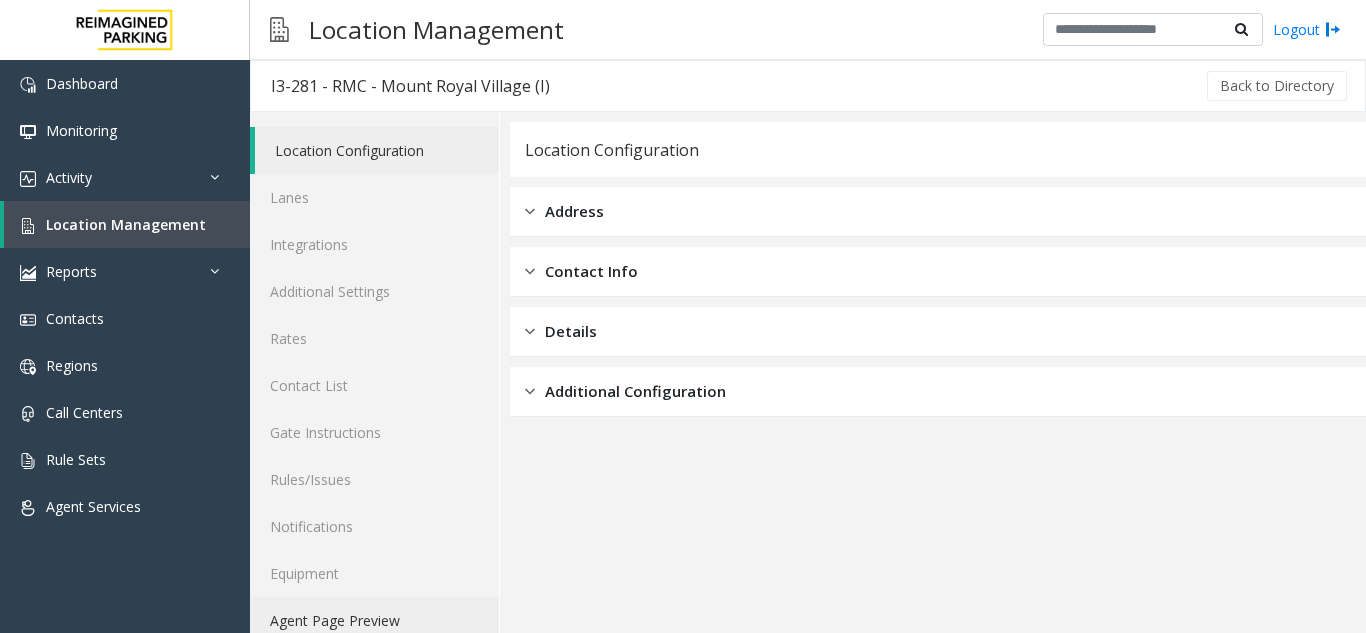 click on "Agent Page Preview" 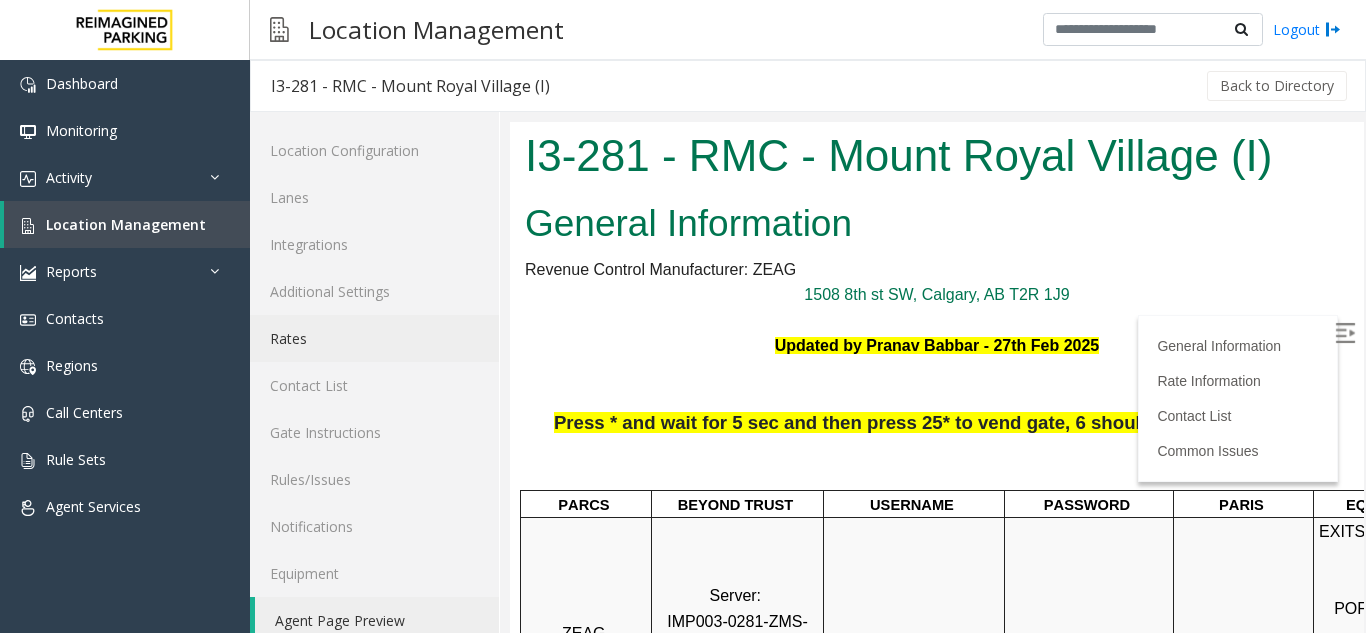 scroll, scrollTop: 500, scrollLeft: 0, axis: vertical 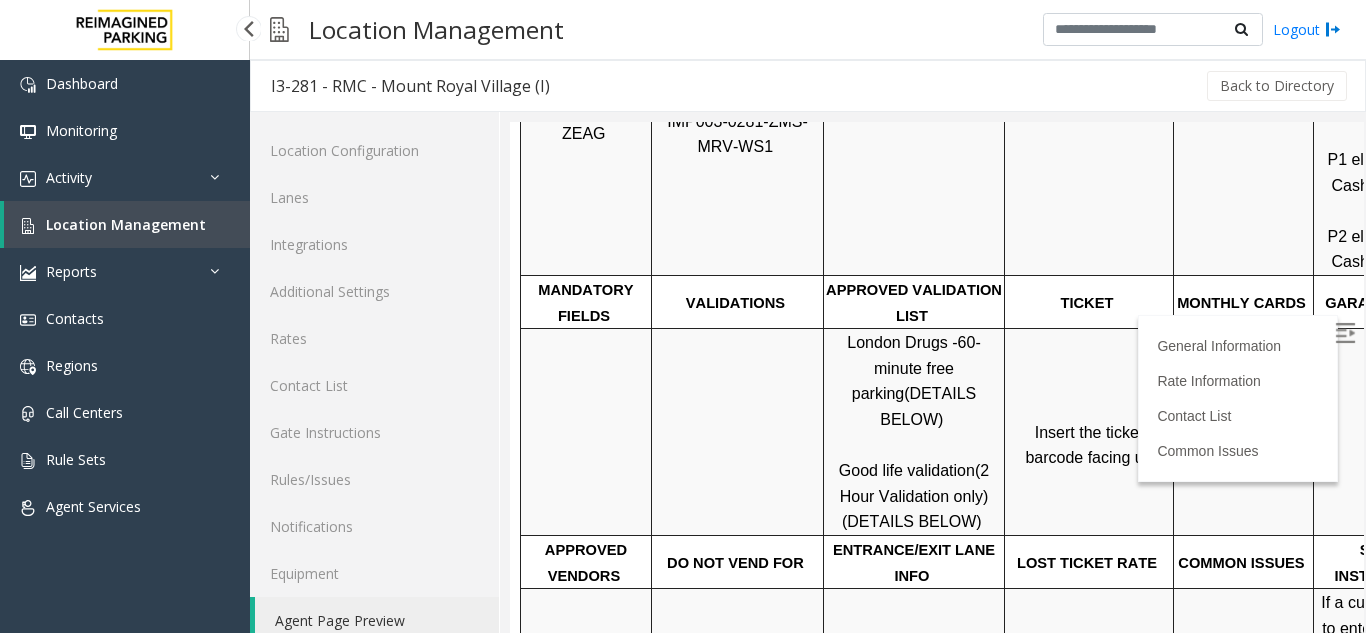 click on "Location Management" at bounding box center (126, 224) 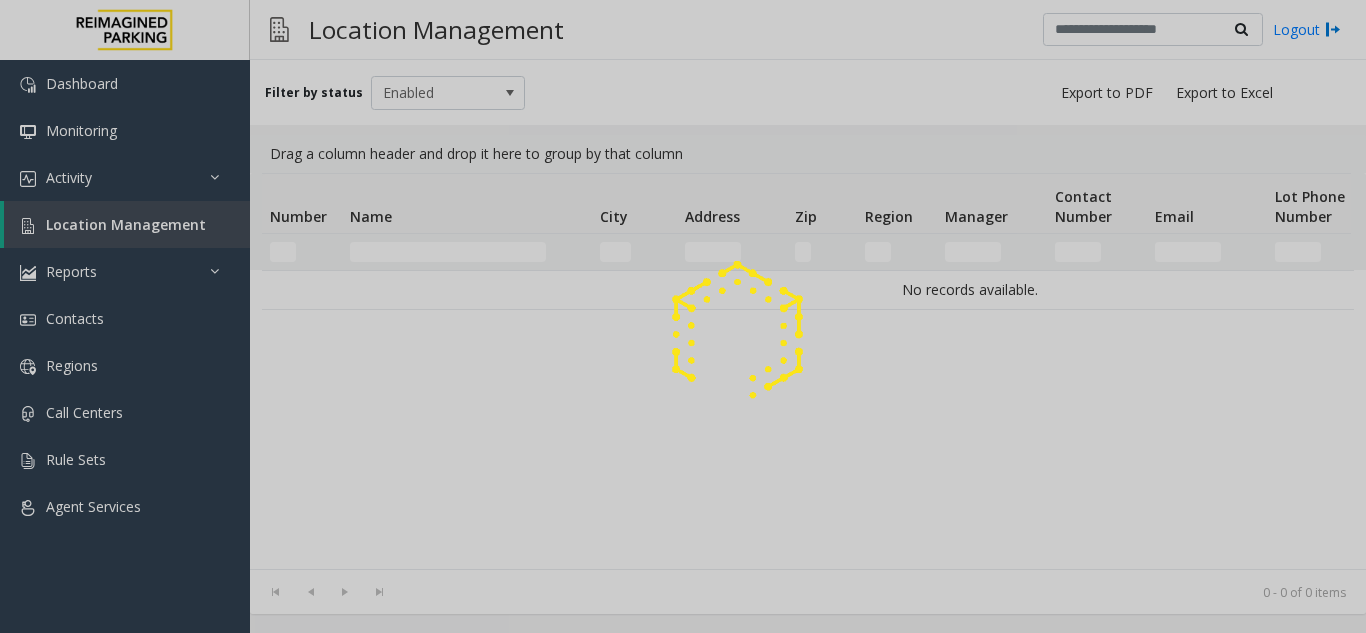click 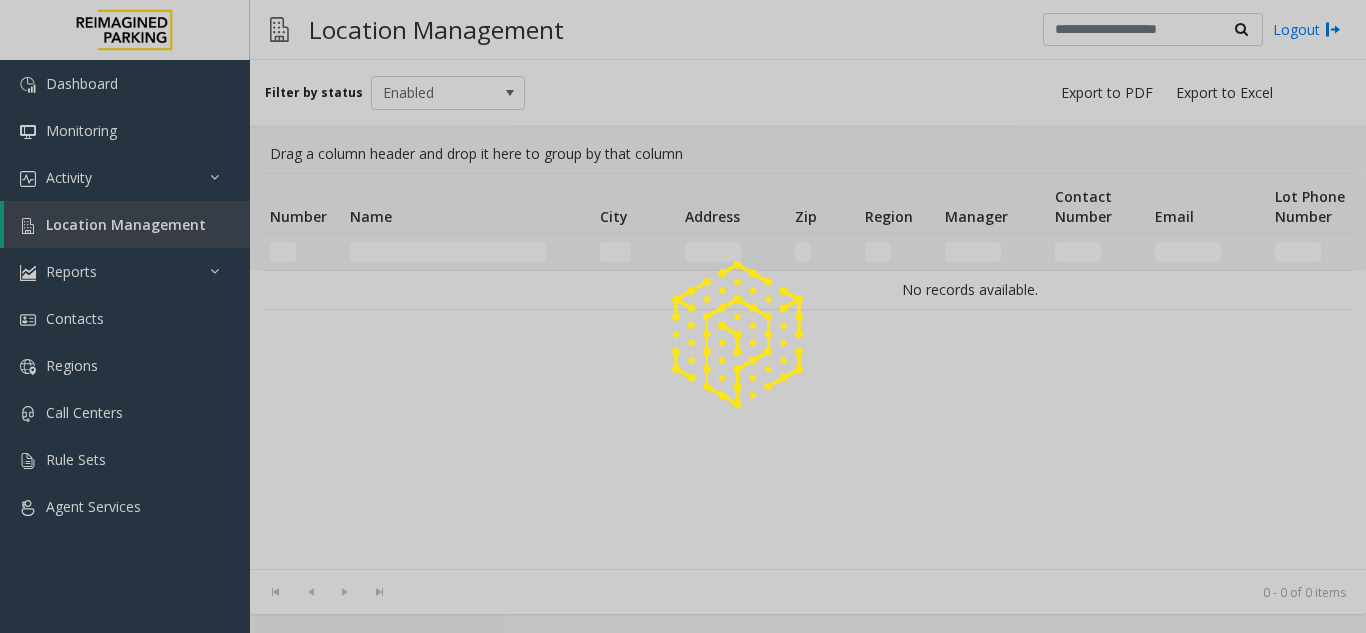 click 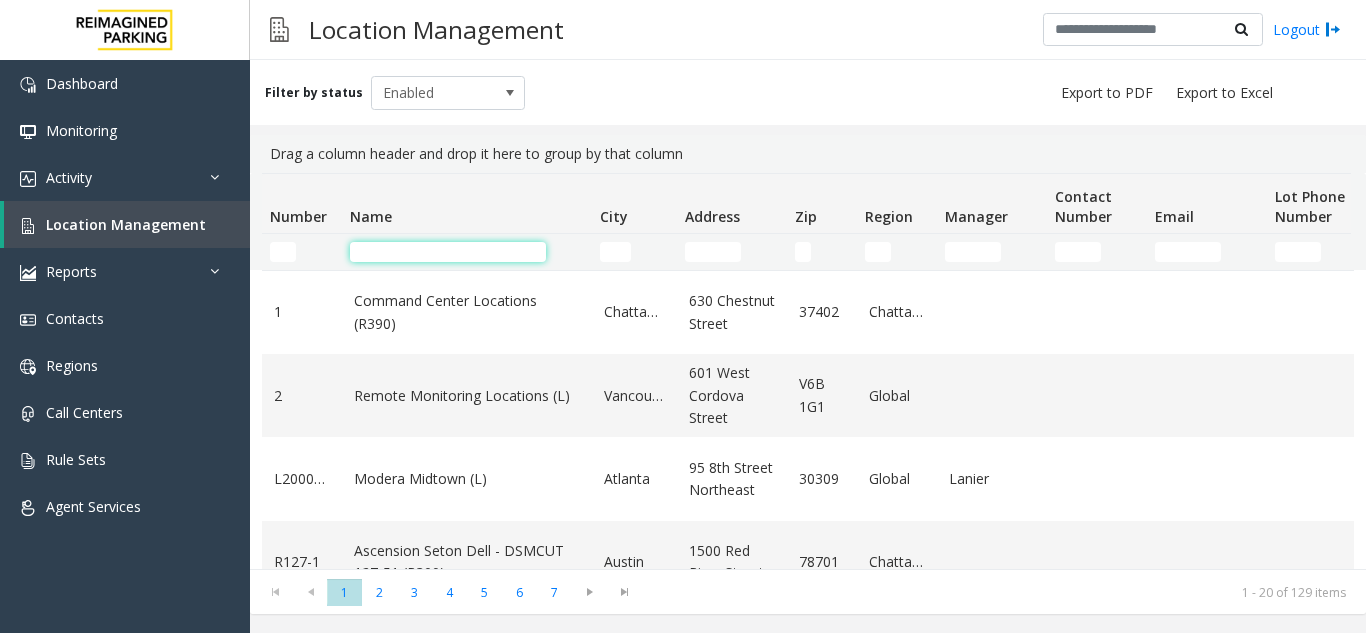 click 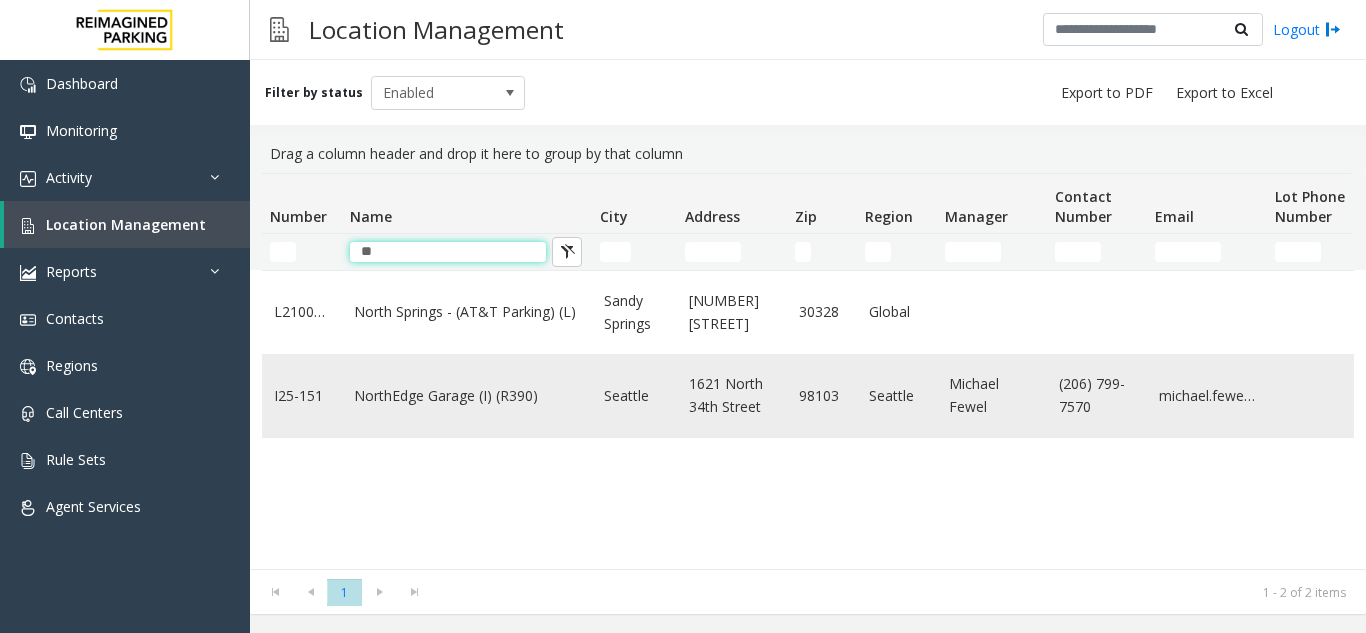 type on "*" 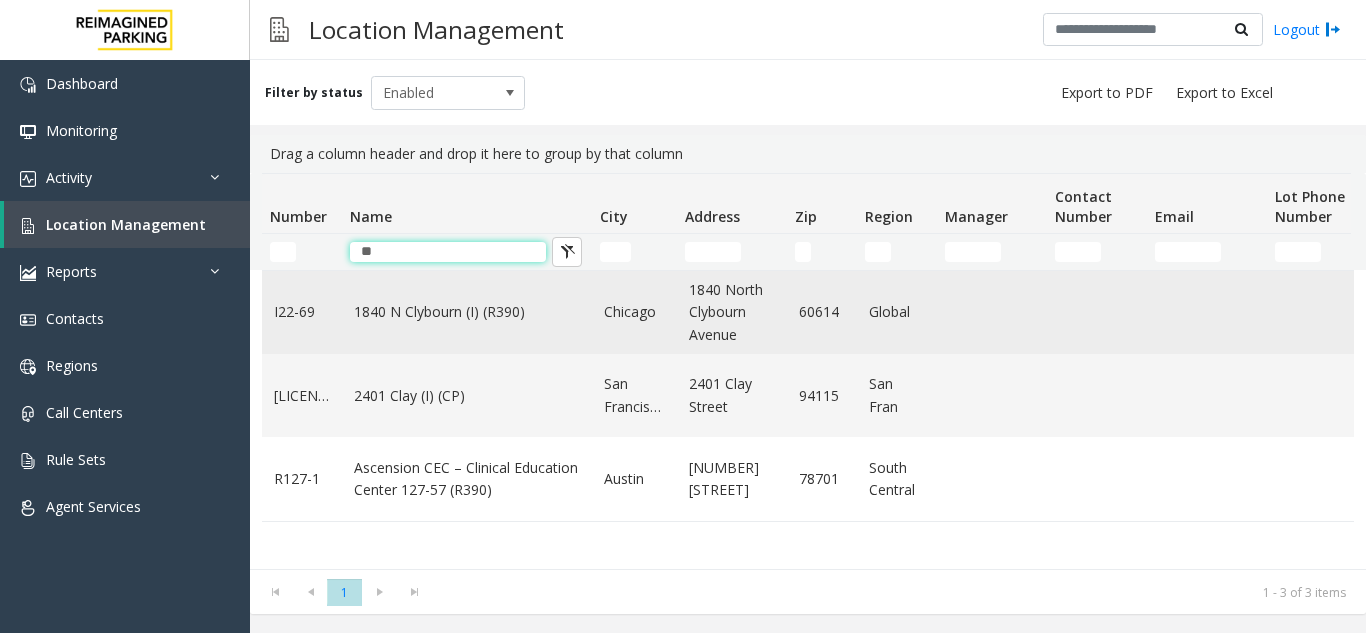 type on "**" 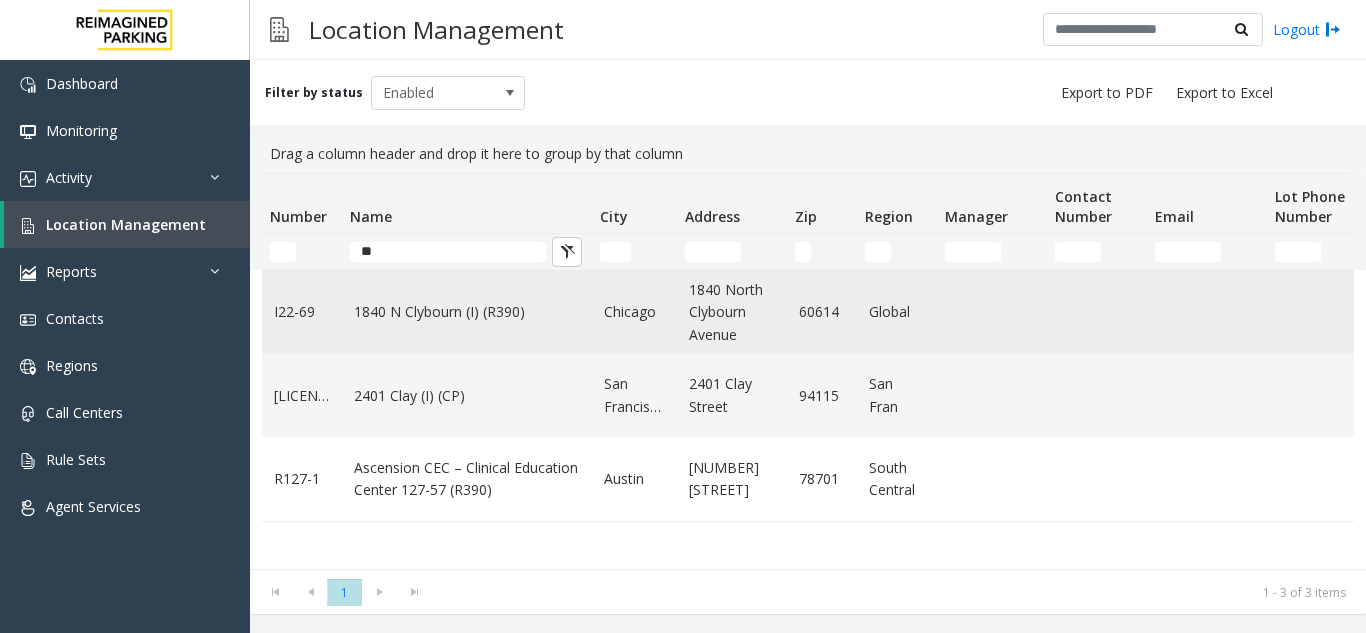 click on "Chicago" 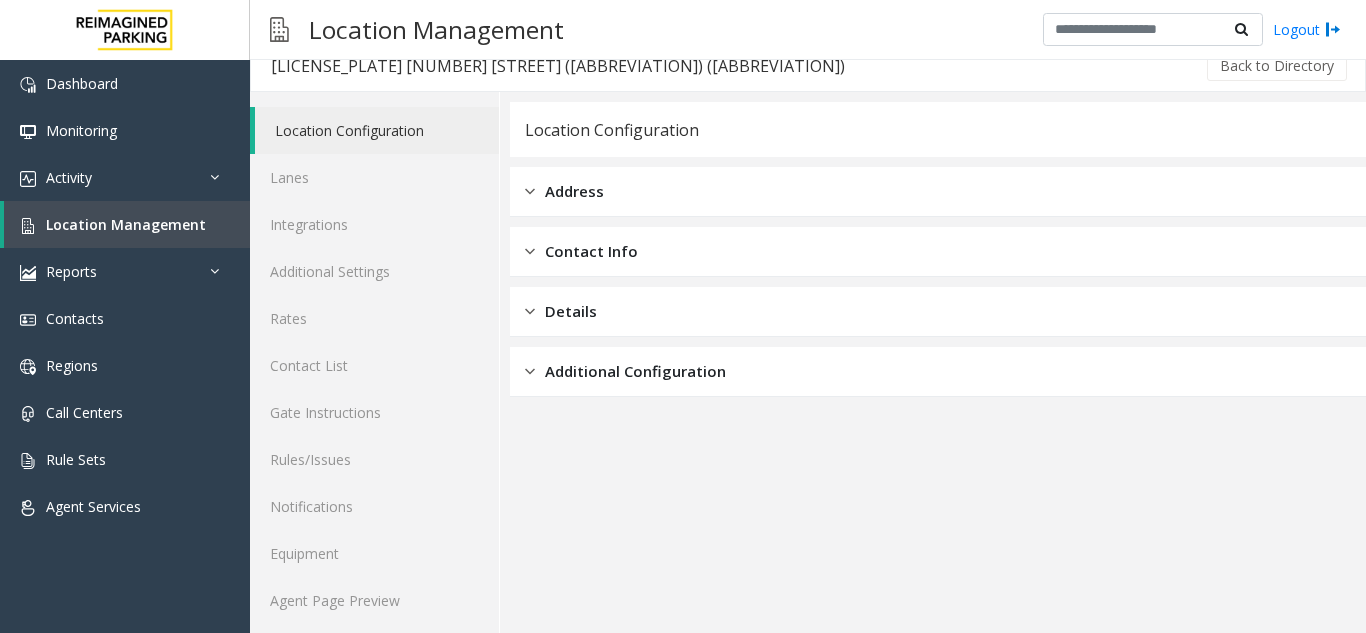 scroll, scrollTop: 26, scrollLeft: 0, axis: vertical 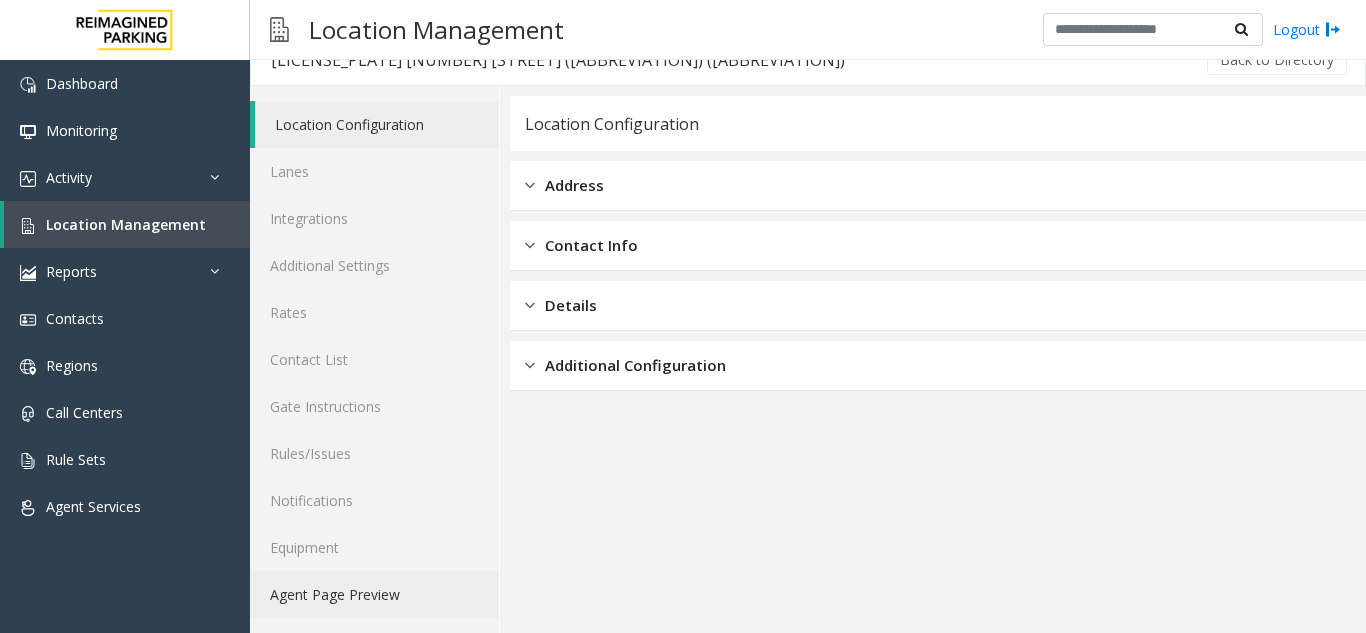 click on "Agent Page Preview" 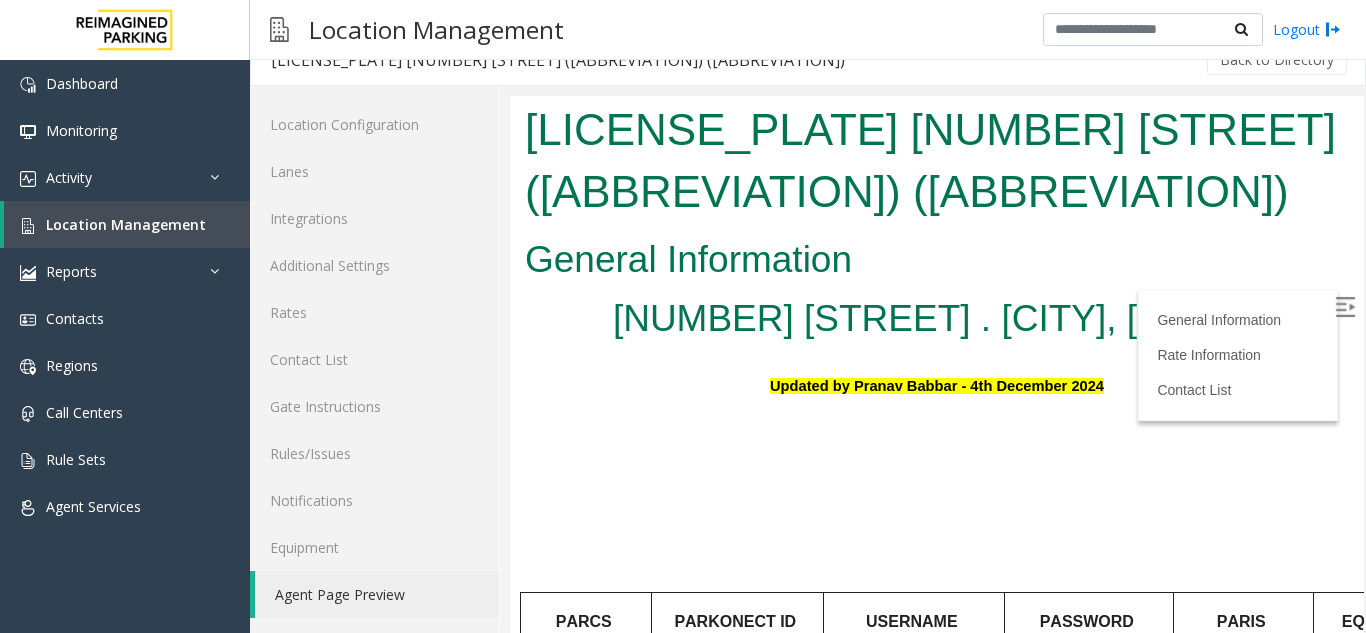 scroll, scrollTop: 0, scrollLeft: 0, axis: both 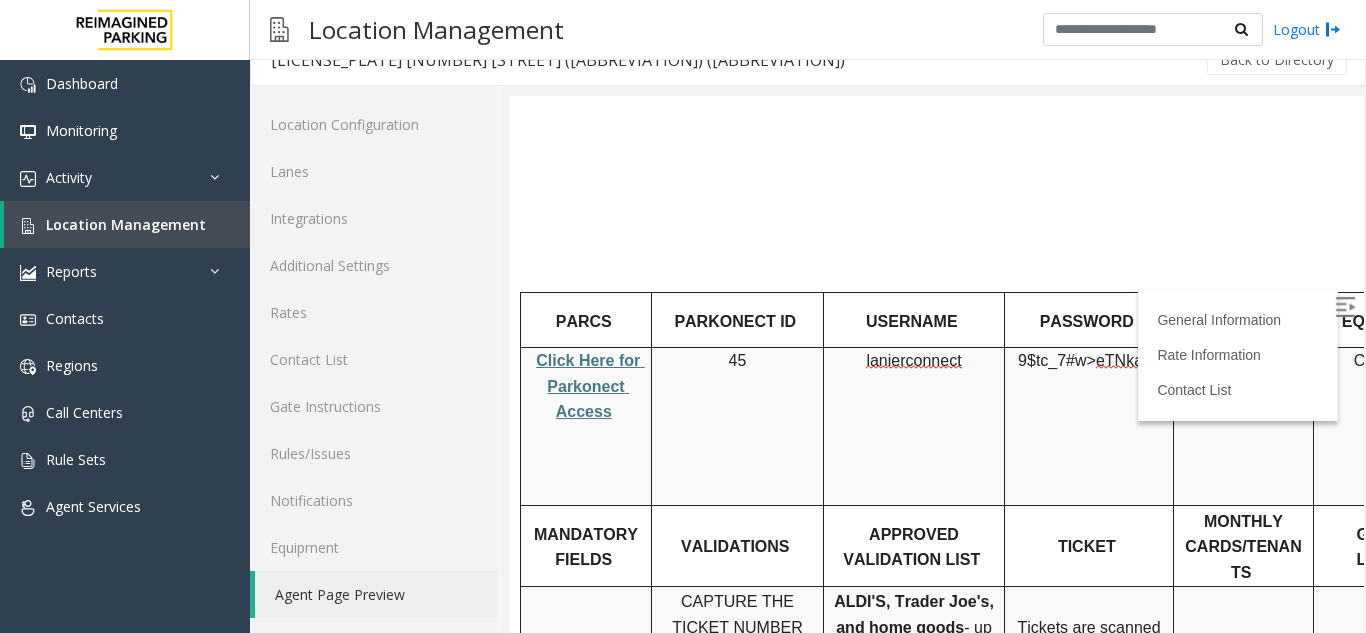 click on "Click Here for Parkonect Access" at bounding box center [590, 386] 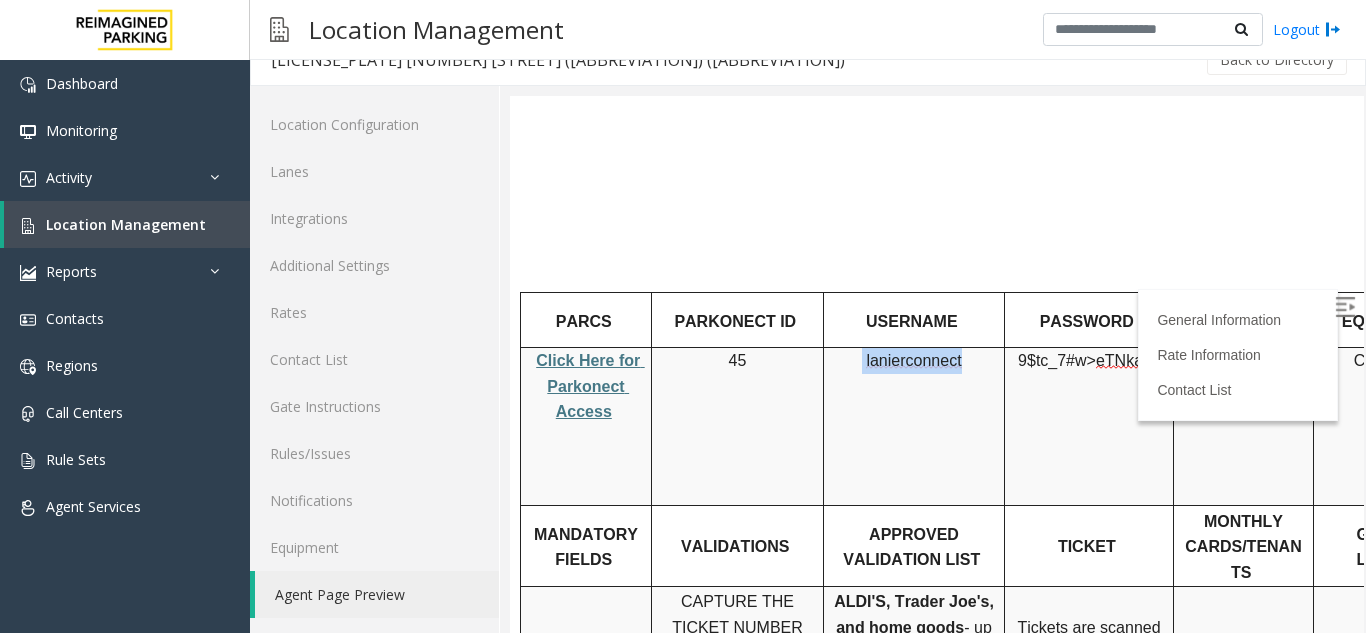 drag, startPoint x: 869, startPoint y: 291, endPoint x: 932, endPoint y: 242, distance: 79.81228 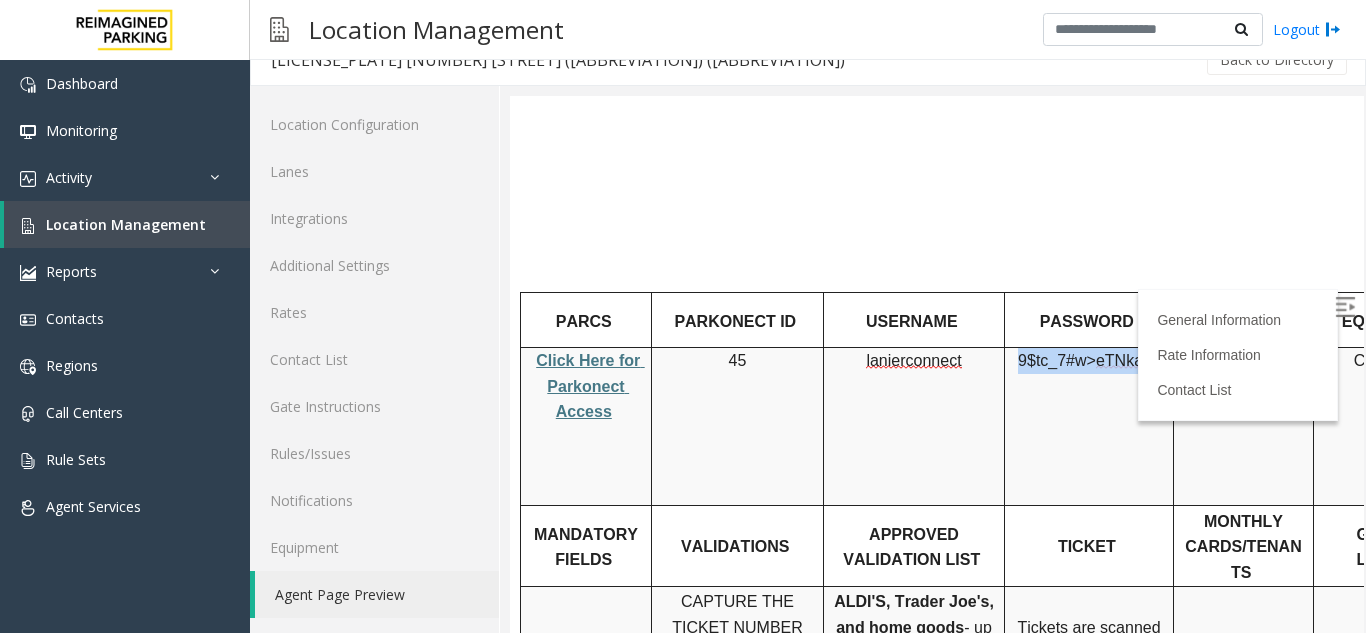 copy on "9$tc_7#w> eTNkaMy" 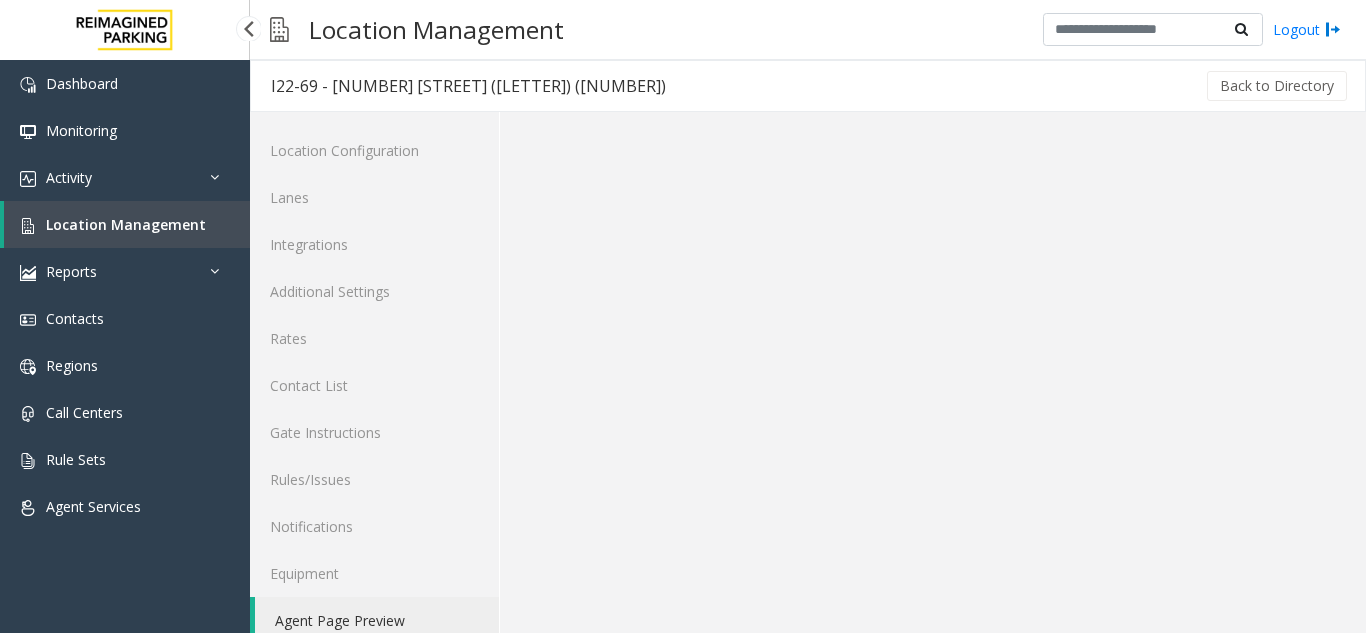 scroll, scrollTop: 0, scrollLeft: 0, axis: both 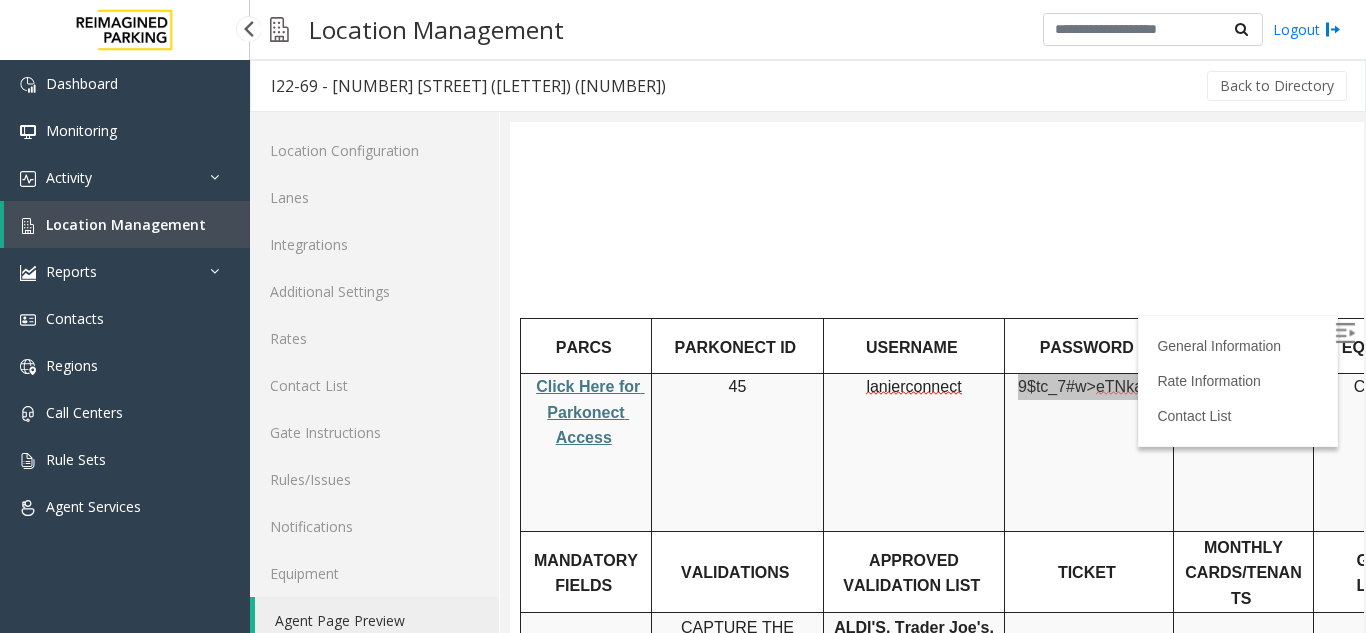 click on "Location Management" at bounding box center [126, 224] 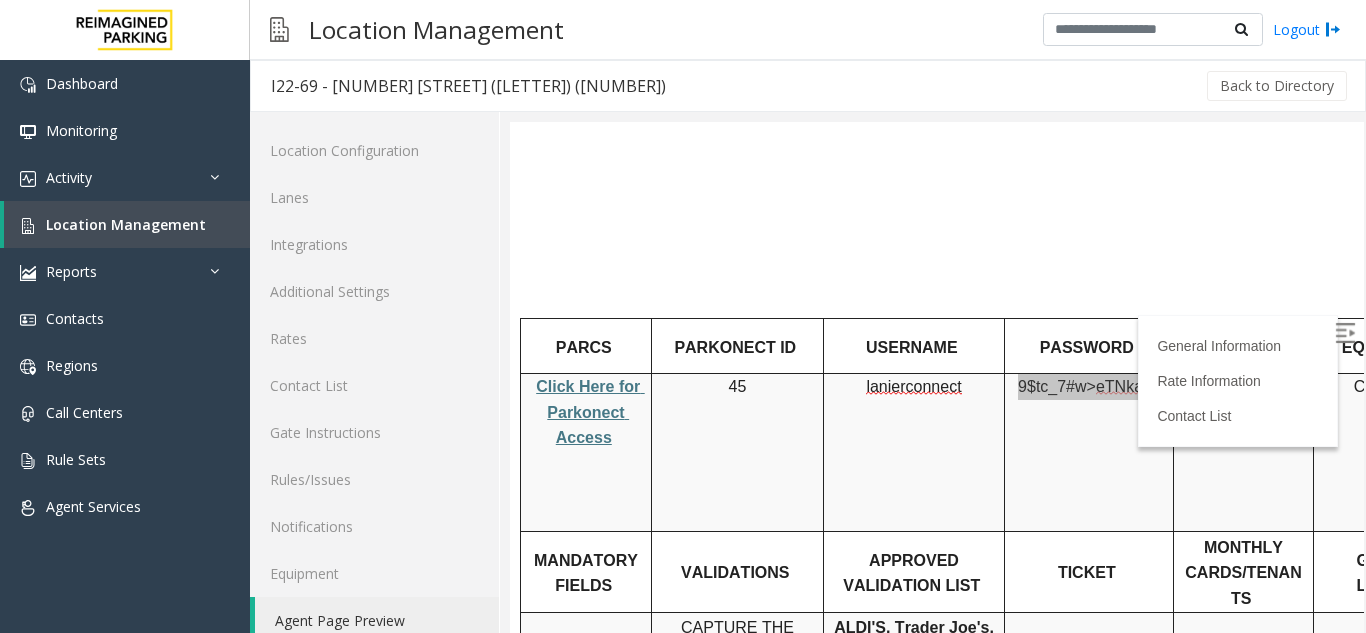 scroll, scrollTop: 0, scrollLeft: 0, axis: both 